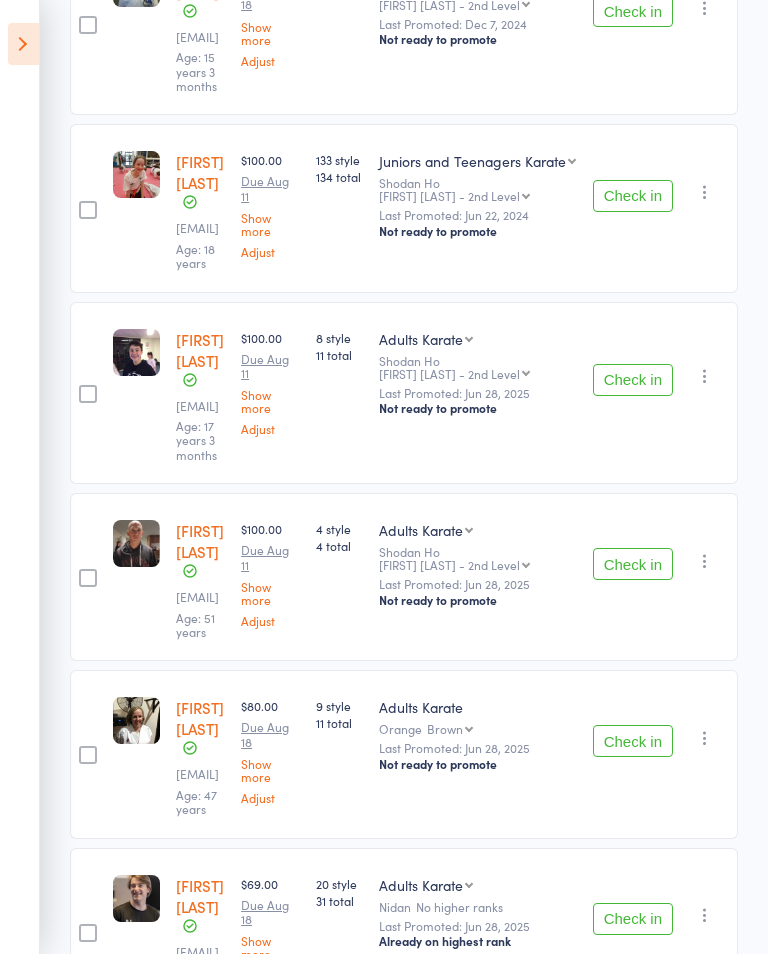 scroll, scrollTop: 1034, scrollLeft: 0, axis: vertical 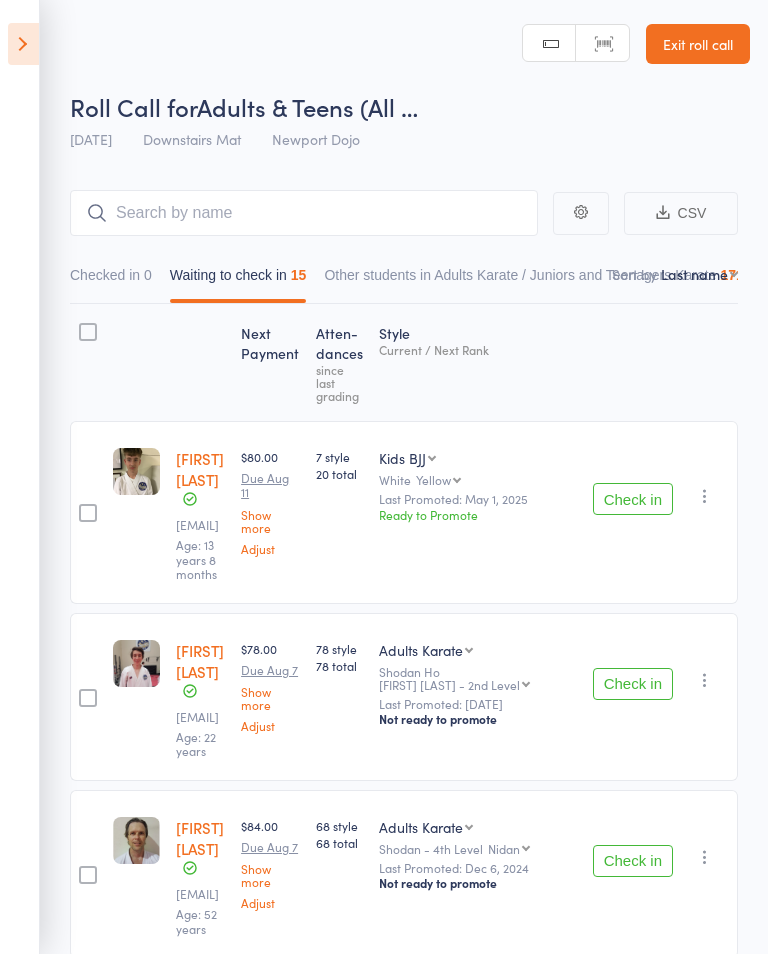 click at bounding box center [88, 332] 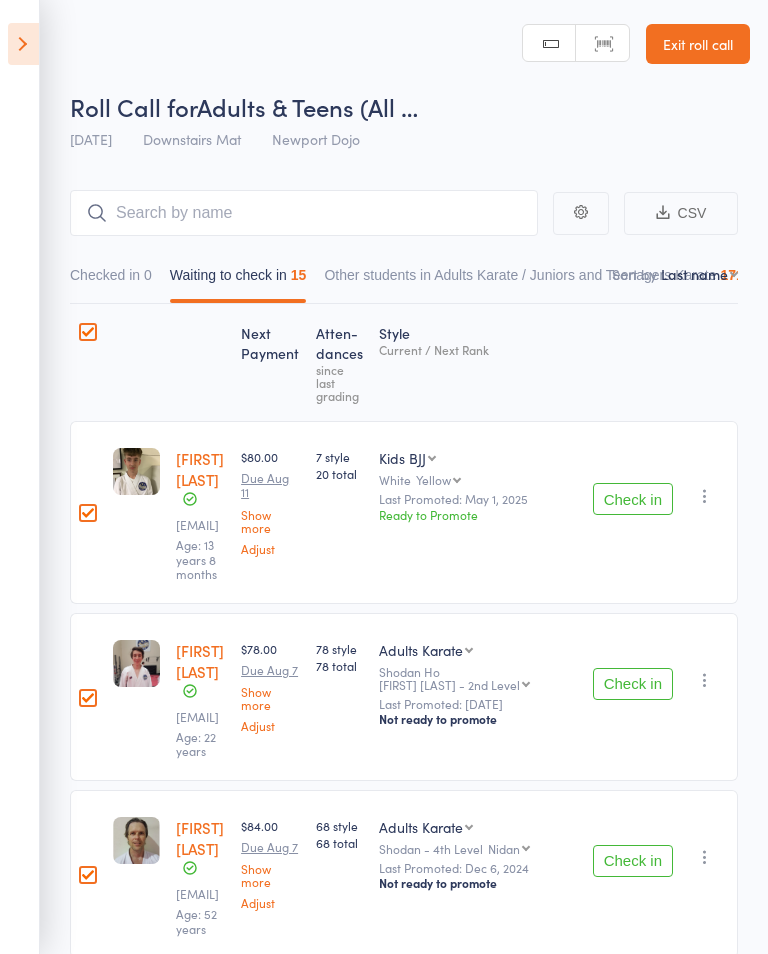 checkbox on "true" 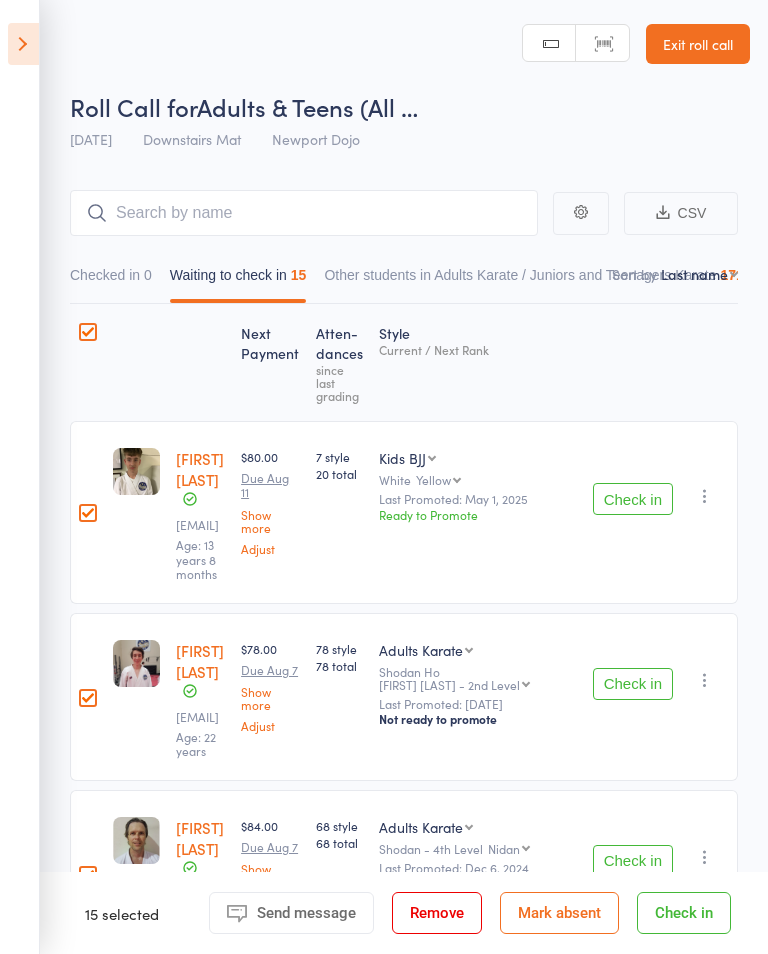 checkbox on "true" 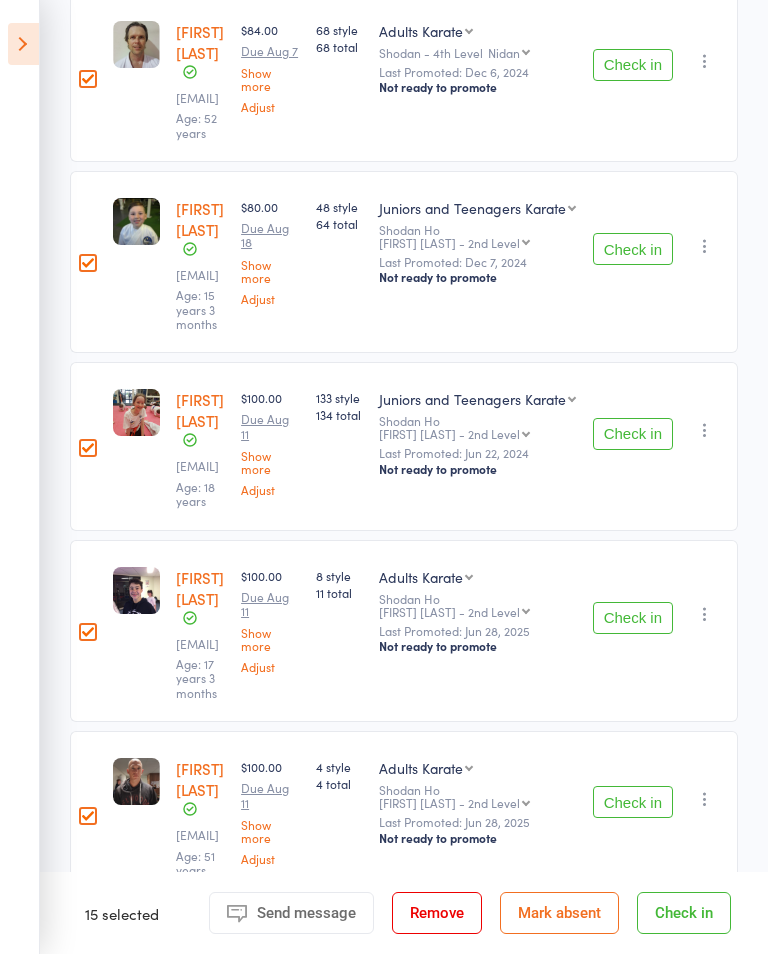 scroll, scrollTop: 826, scrollLeft: 0, axis: vertical 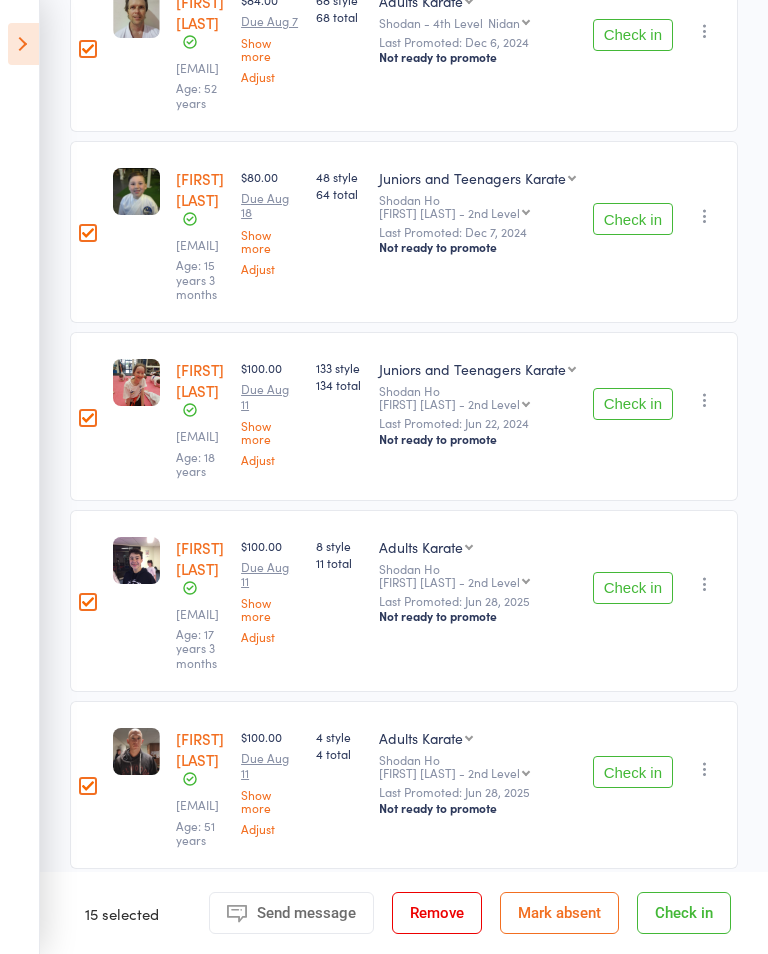 click at bounding box center [88, 602] 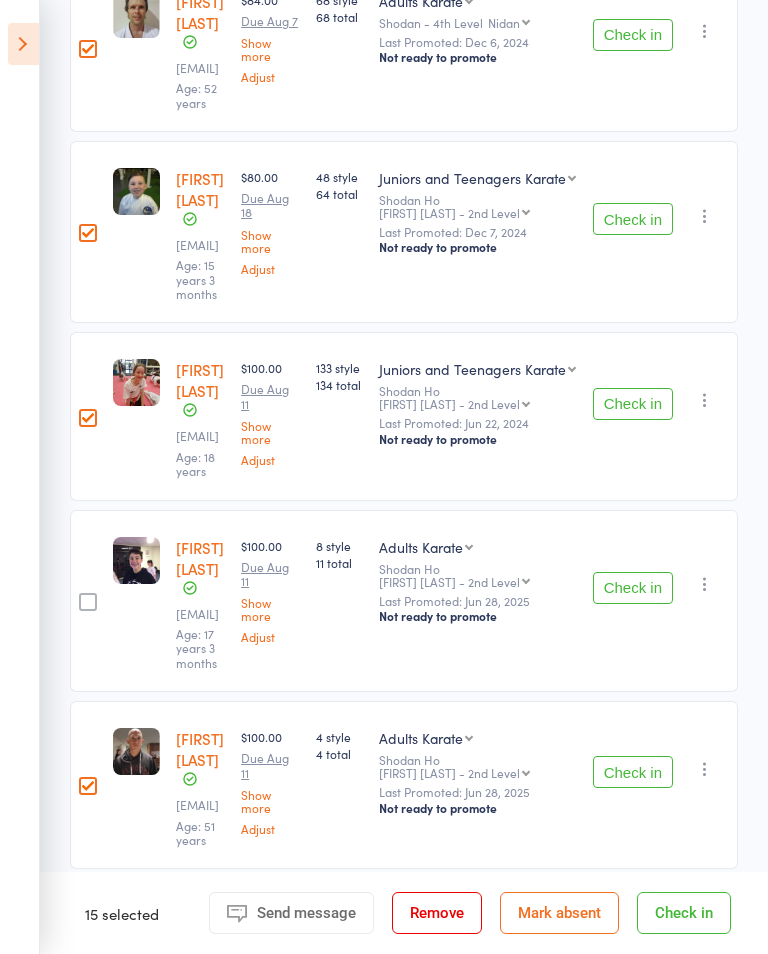 checkbox on "false" 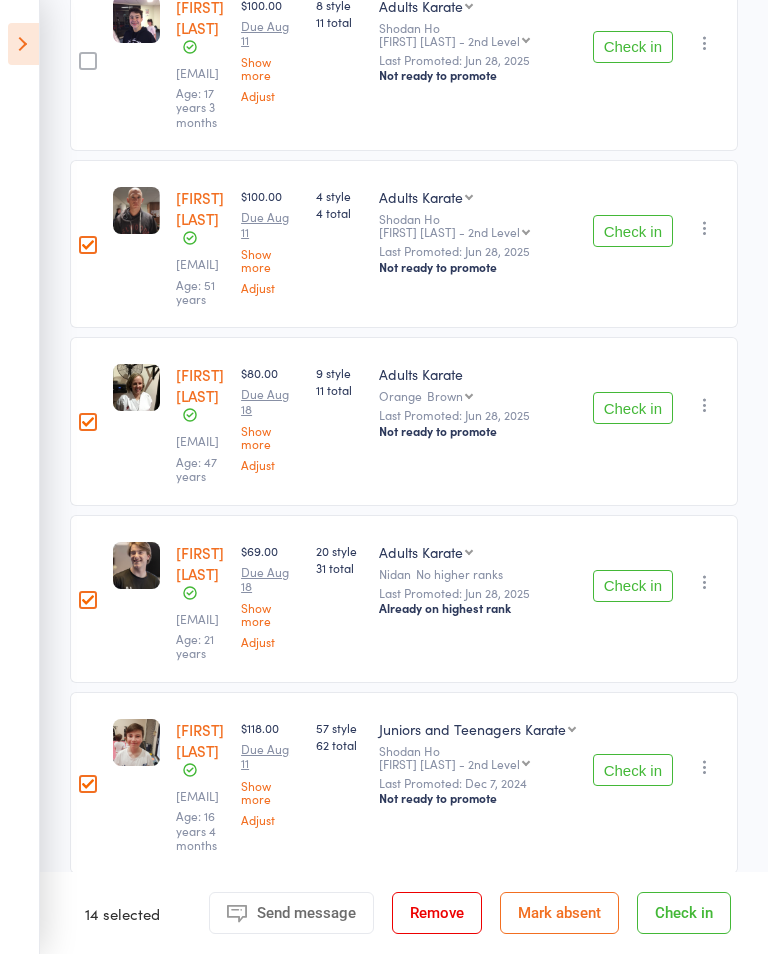 scroll, scrollTop: 1366, scrollLeft: 0, axis: vertical 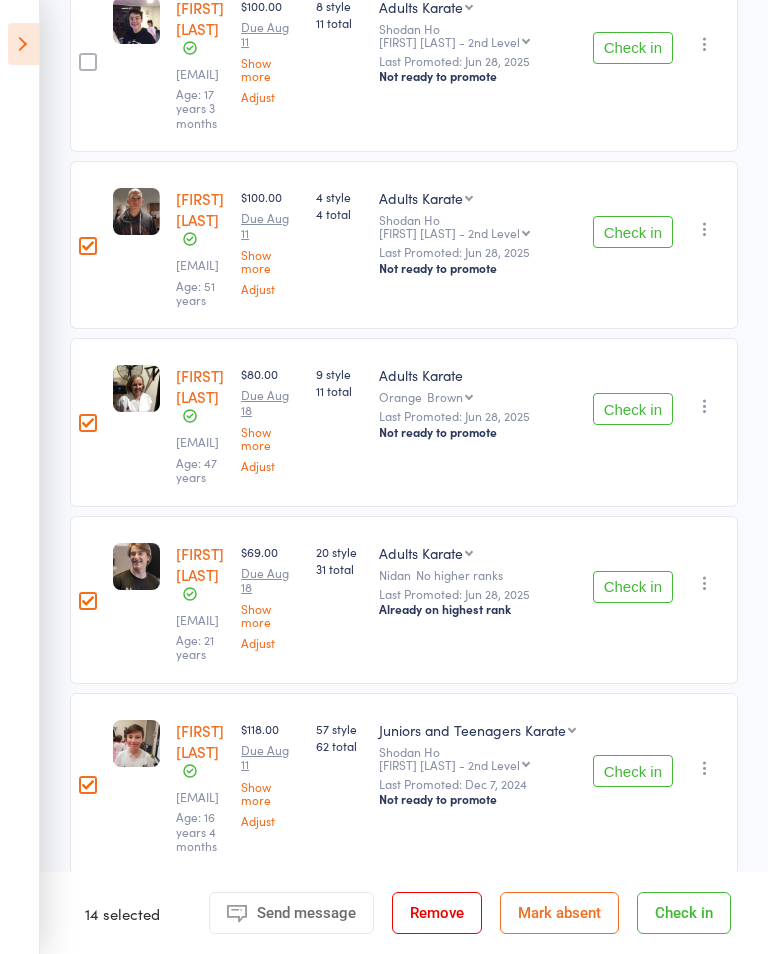 click at bounding box center [88, 601] 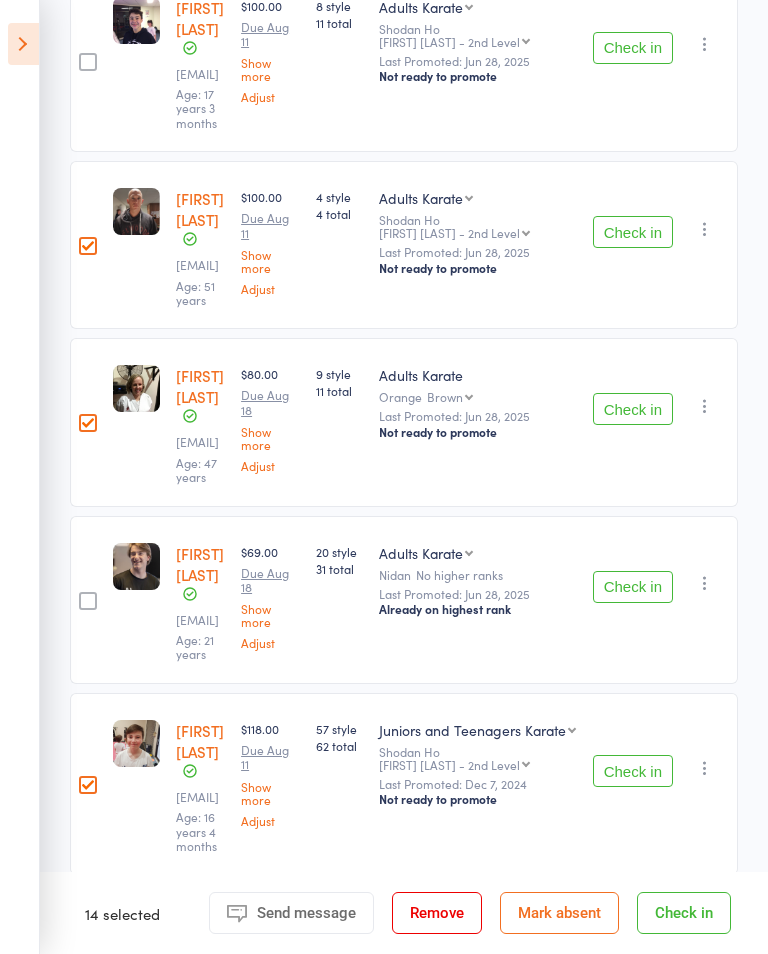 checkbox on "false" 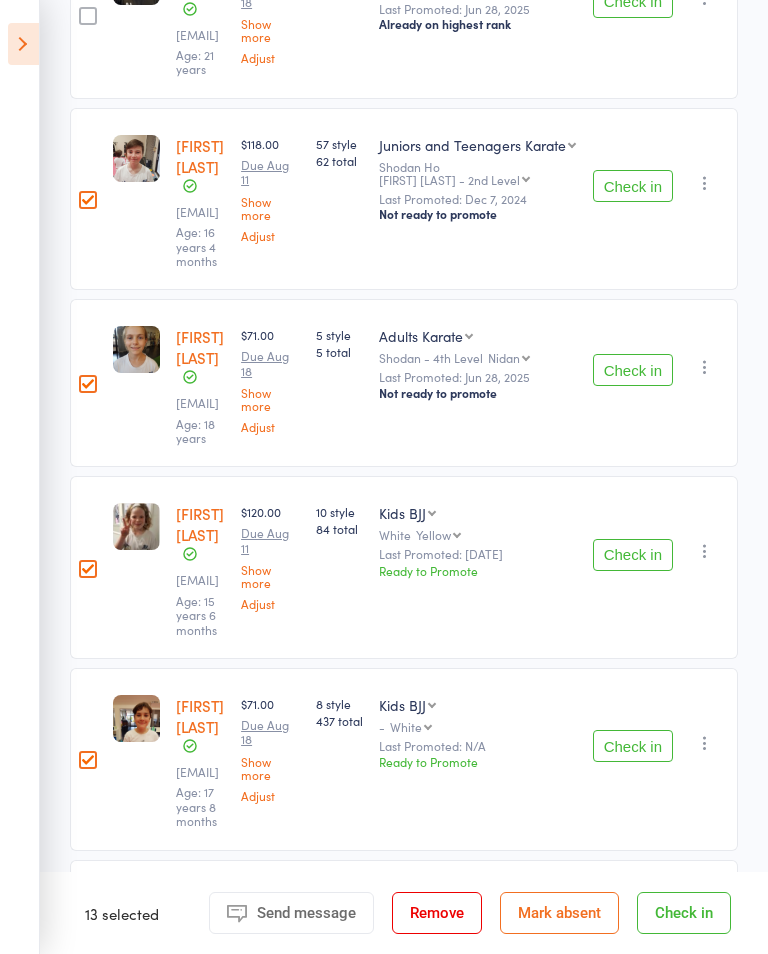scroll, scrollTop: 1949, scrollLeft: 0, axis: vertical 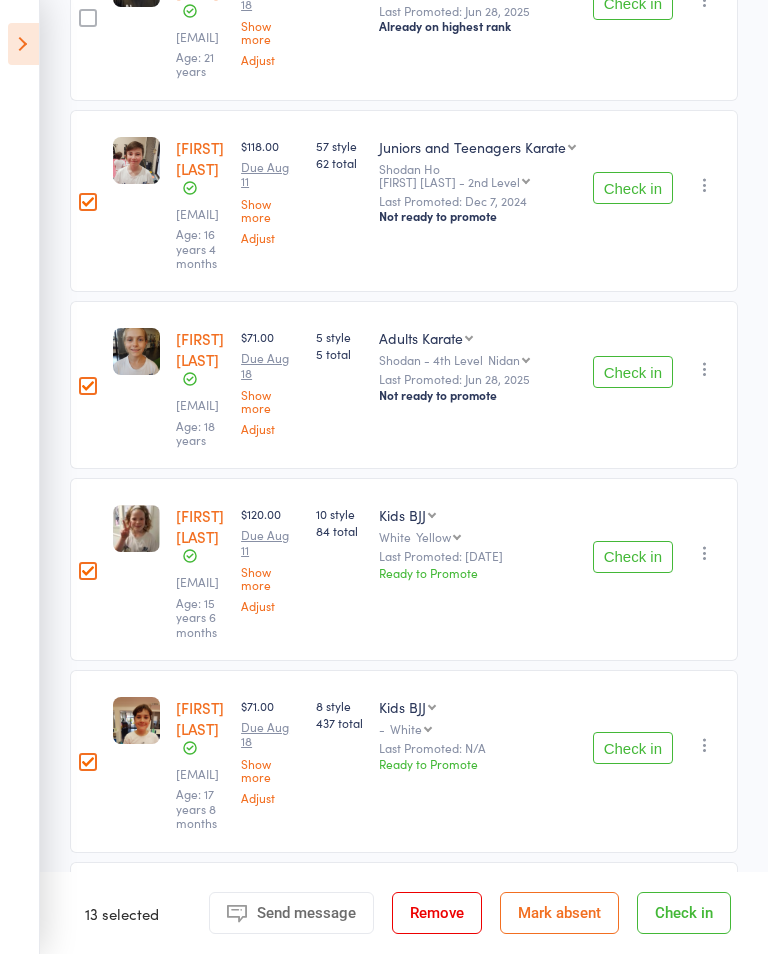click on "Check in" at bounding box center [684, 913] 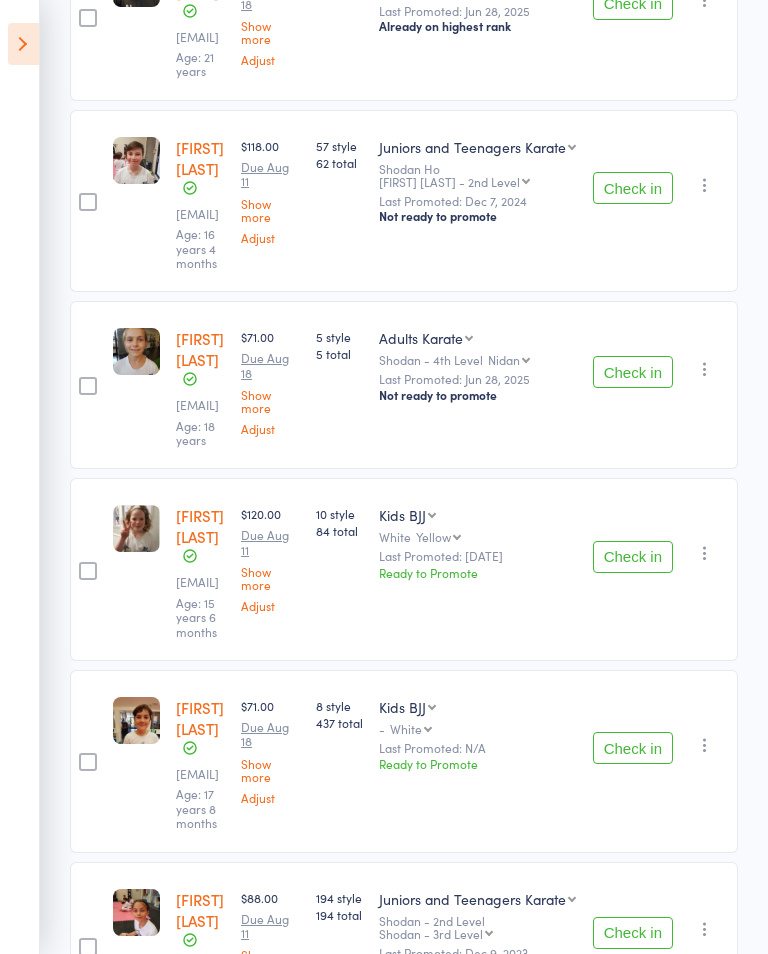 checkbox on "false" 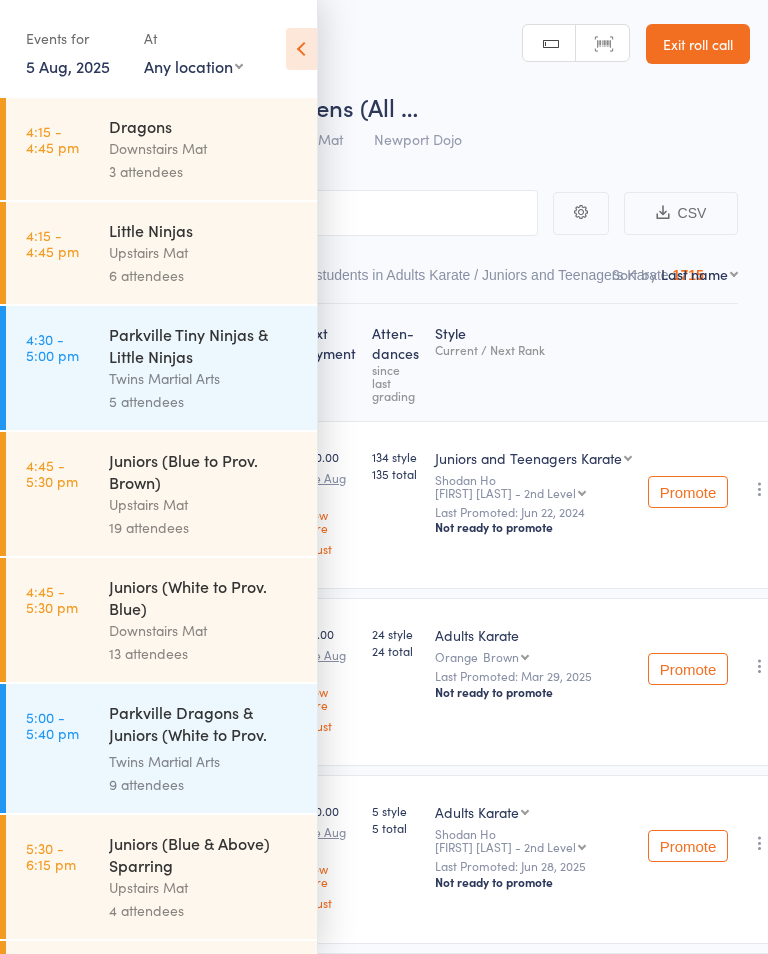 scroll, scrollTop: 0, scrollLeft: 0, axis: both 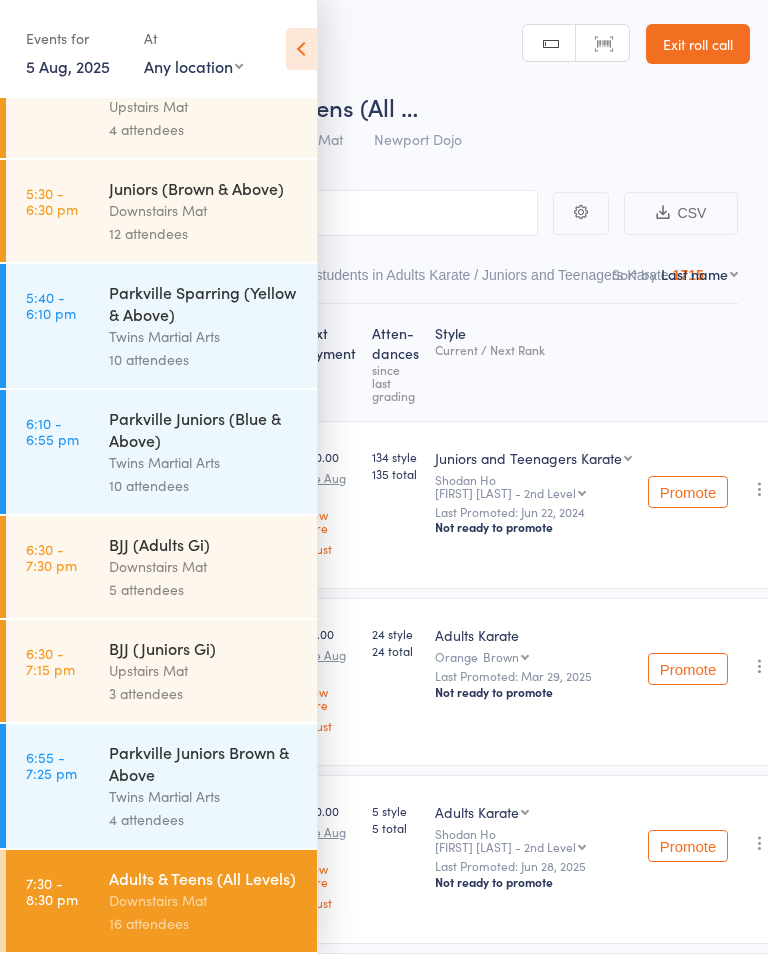click at bounding box center [301, 49] 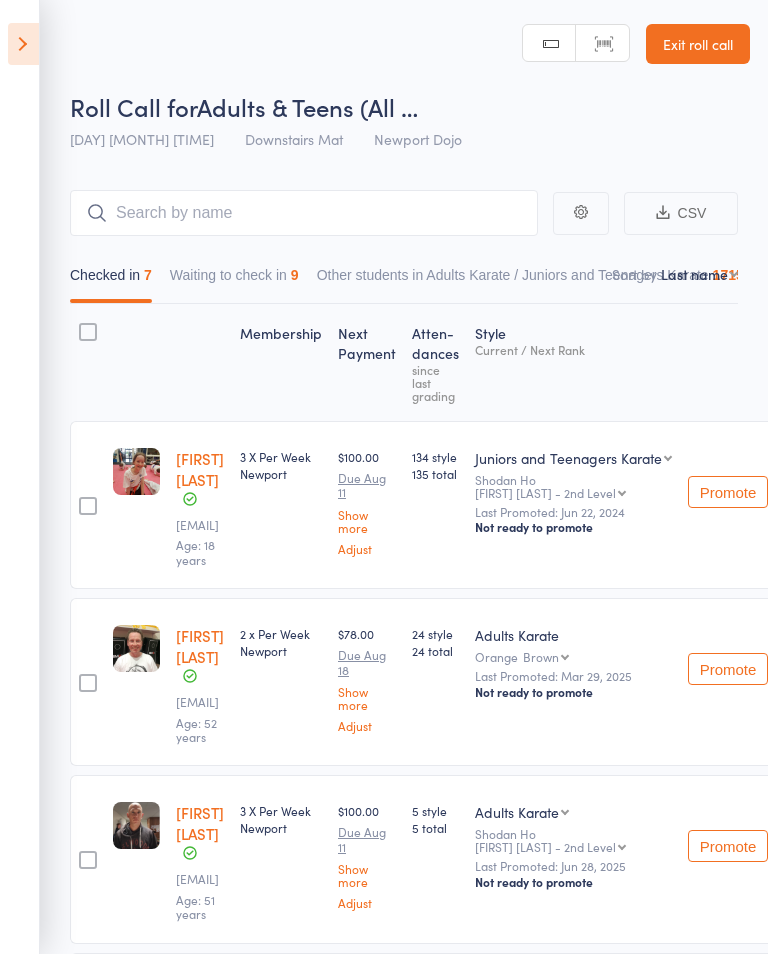 click on "Waiting to check in  9" at bounding box center (234, 280) 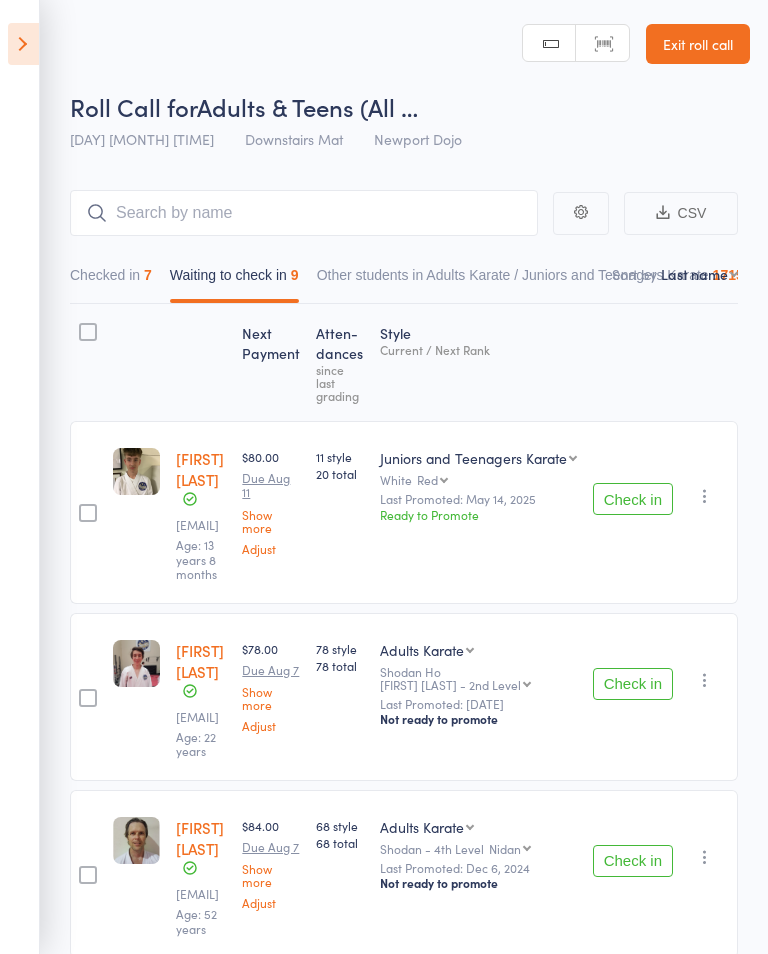 click at bounding box center [88, 332] 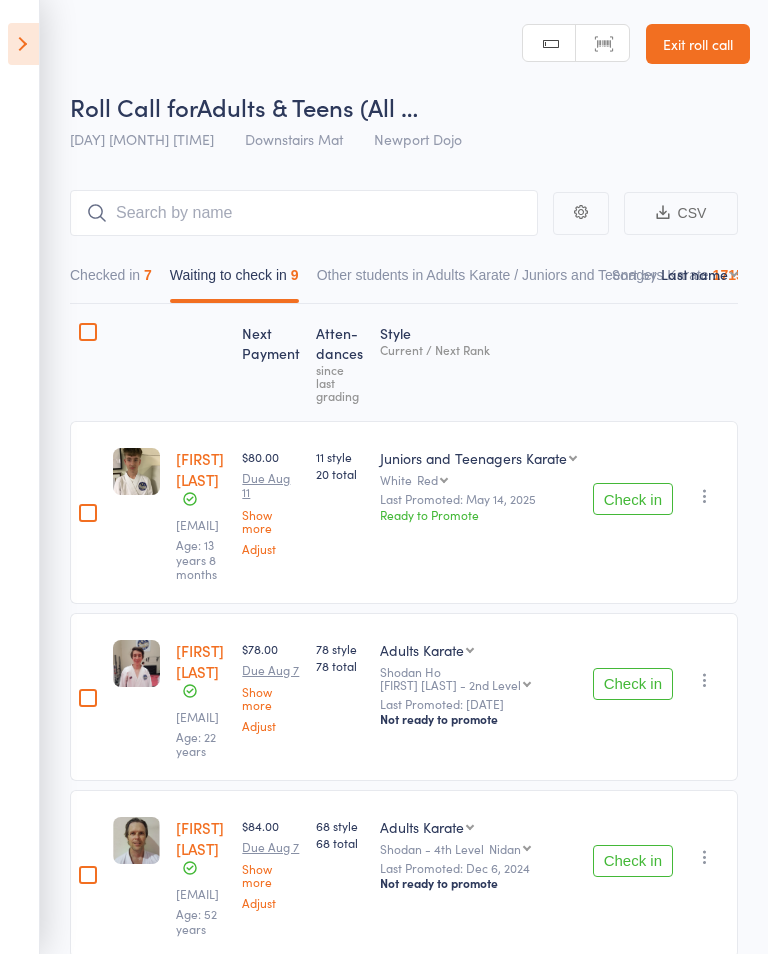 checkbox on "true" 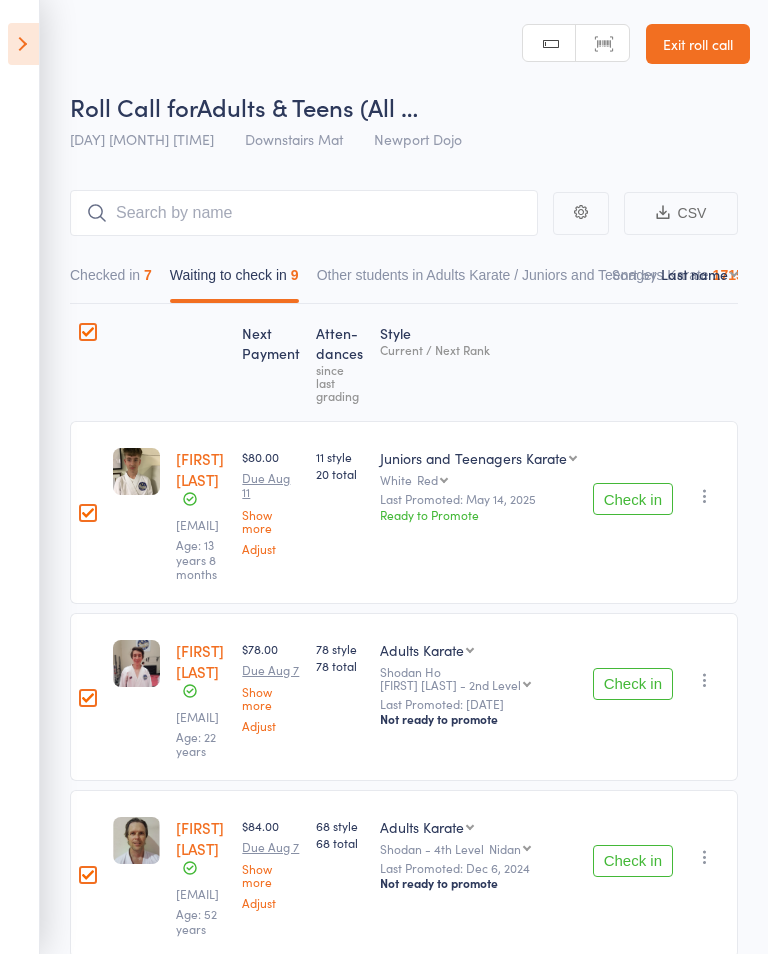 checkbox on "true" 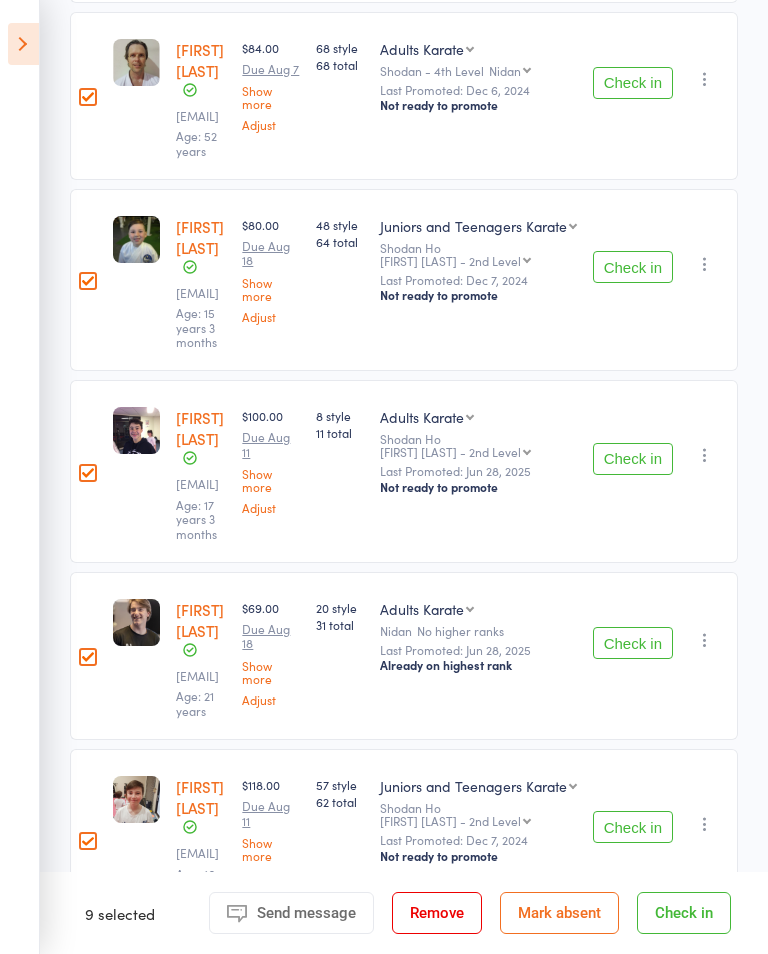 scroll, scrollTop: 789, scrollLeft: 0, axis: vertical 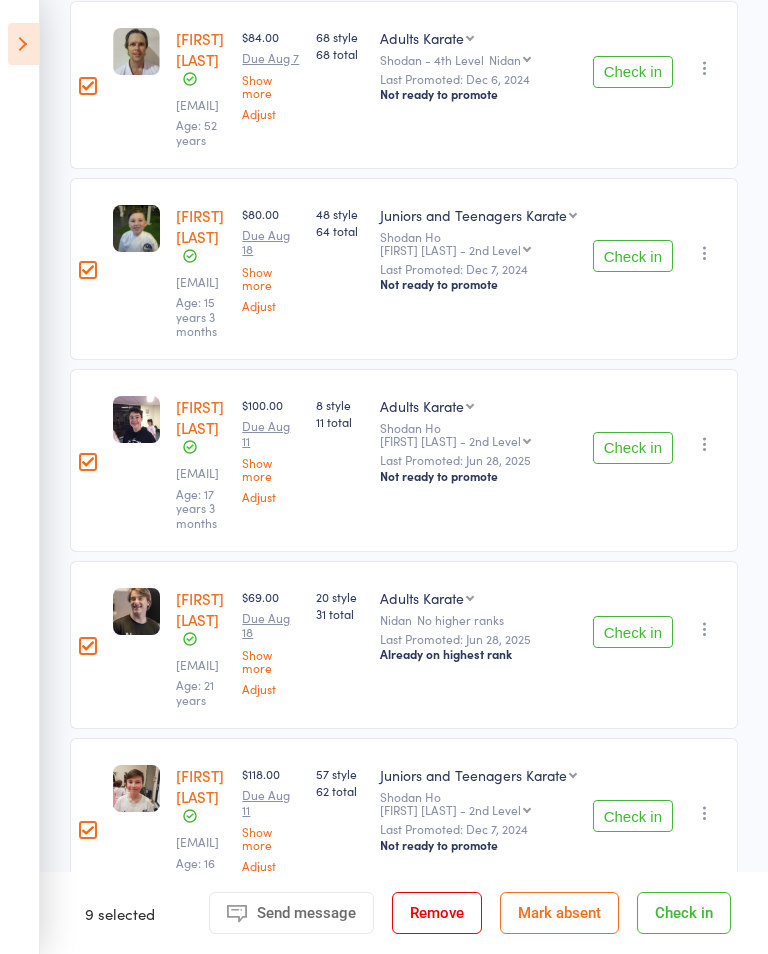 click at bounding box center [88, 462] 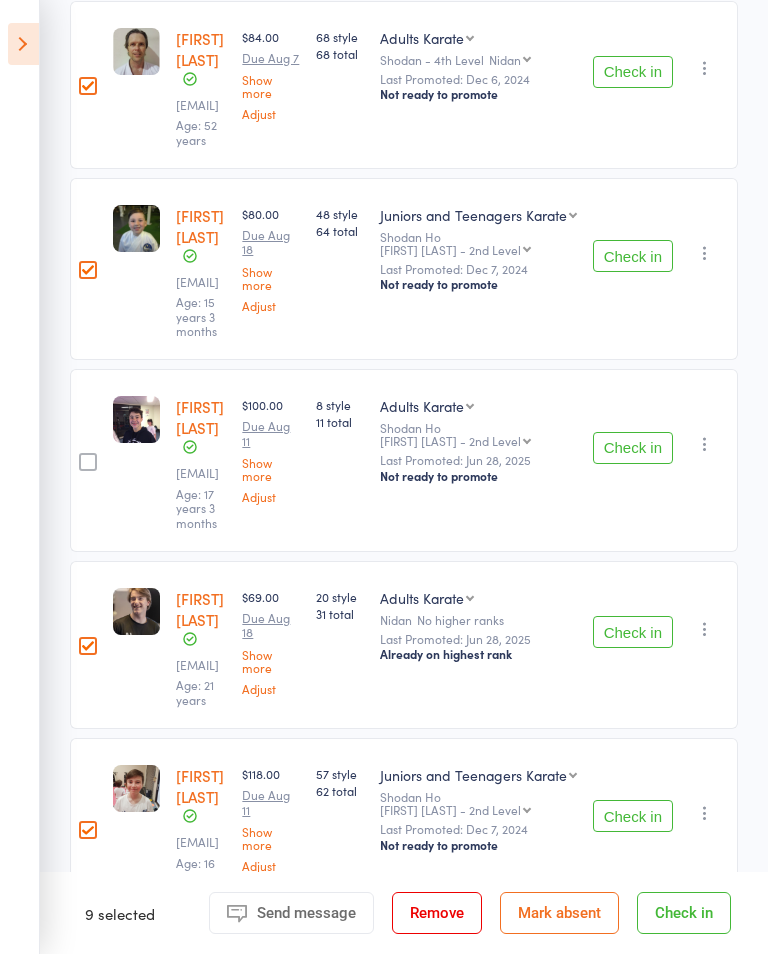 checkbox on "false" 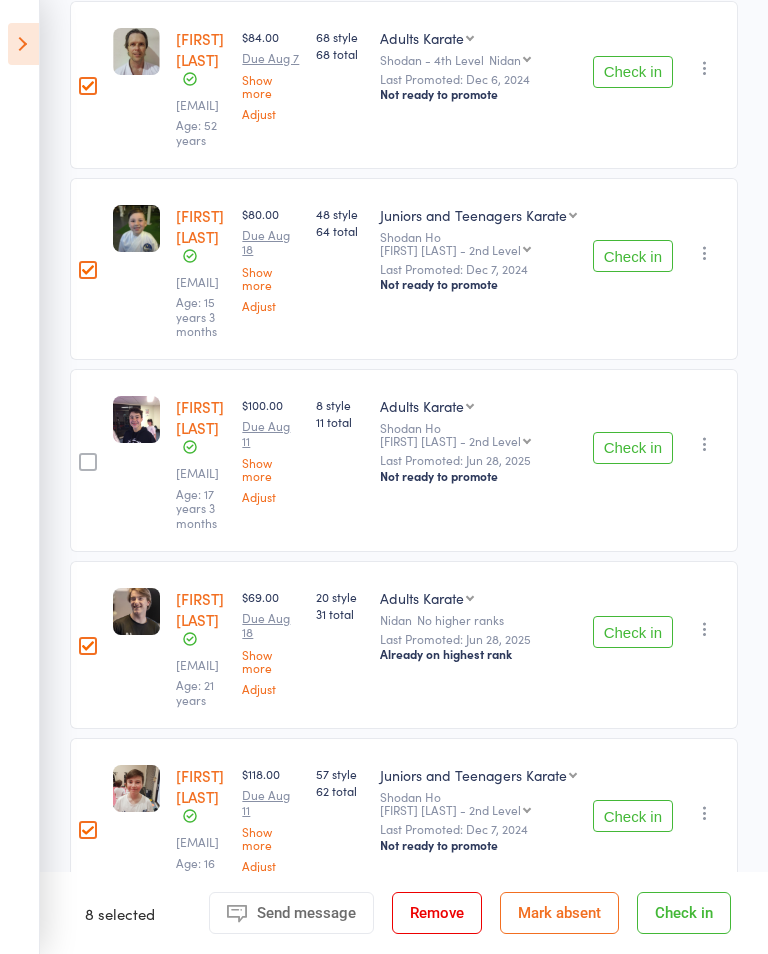 checkbox on "false" 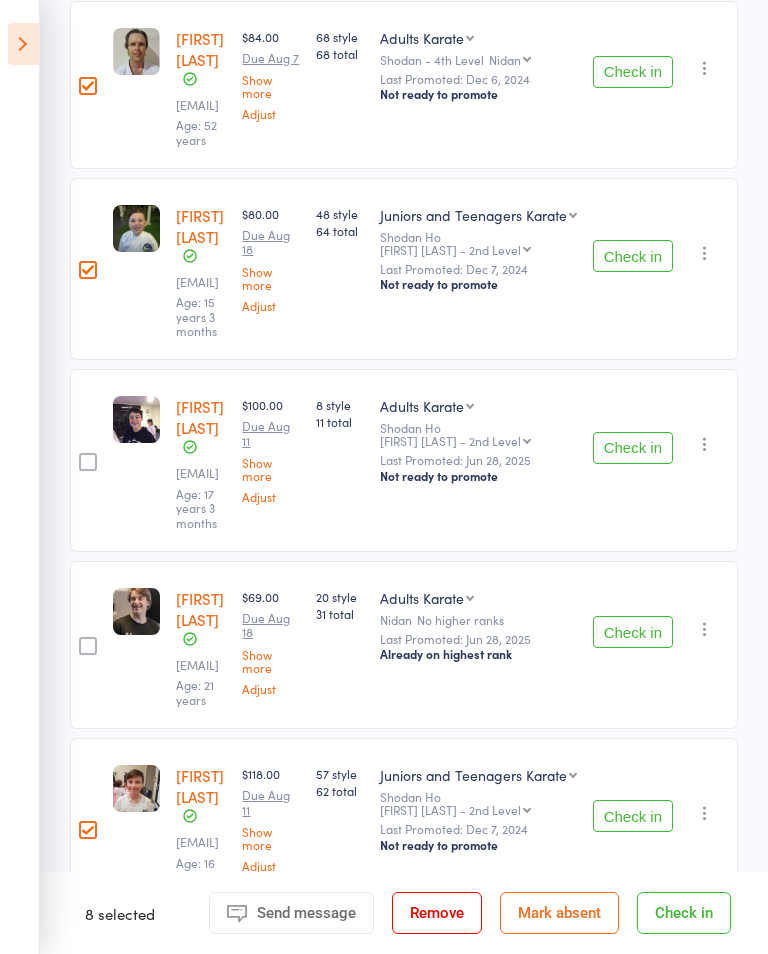 checkbox on "false" 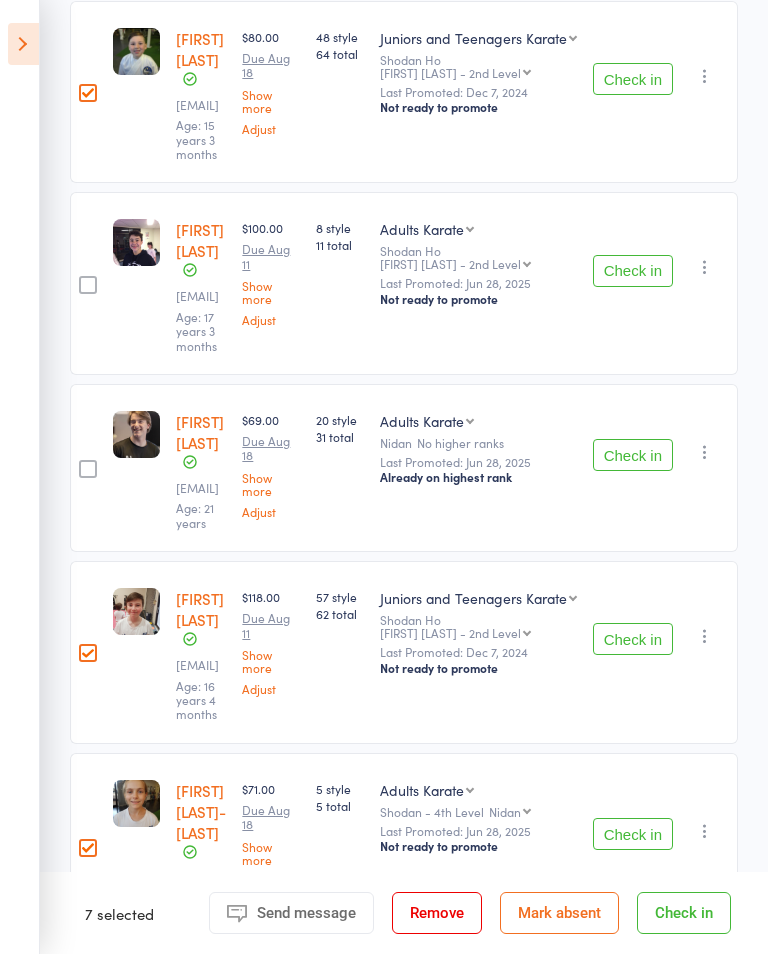 scroll, scrollTop: 965, scrollLeft: 0, axis: vertical 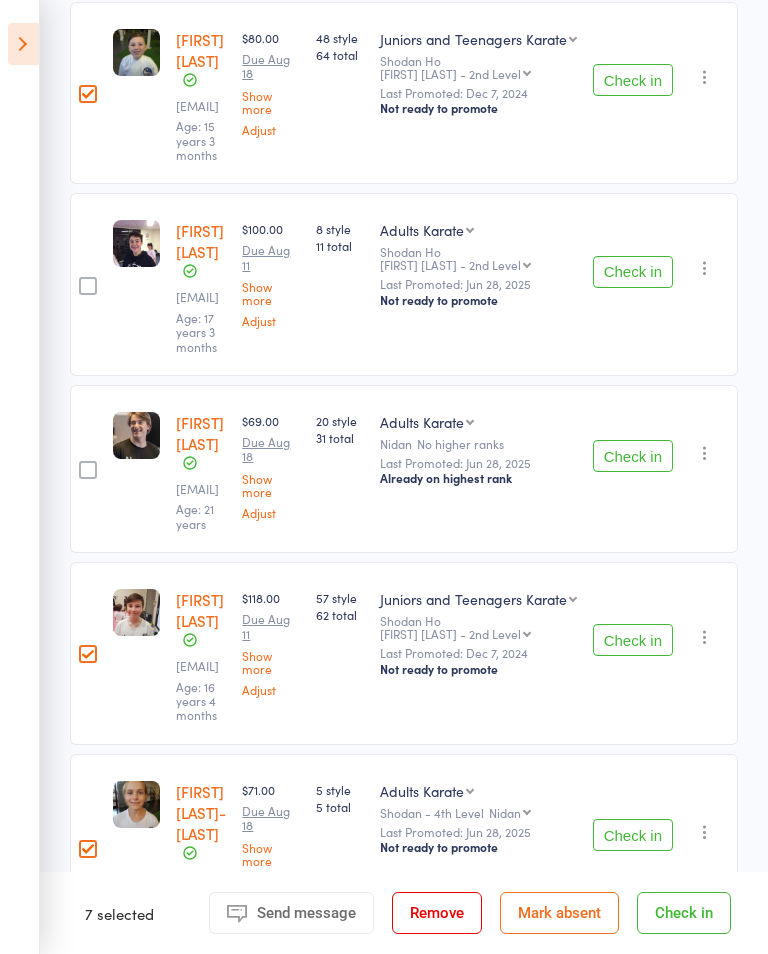 click on "Check in" at bounding box center [684, 913] 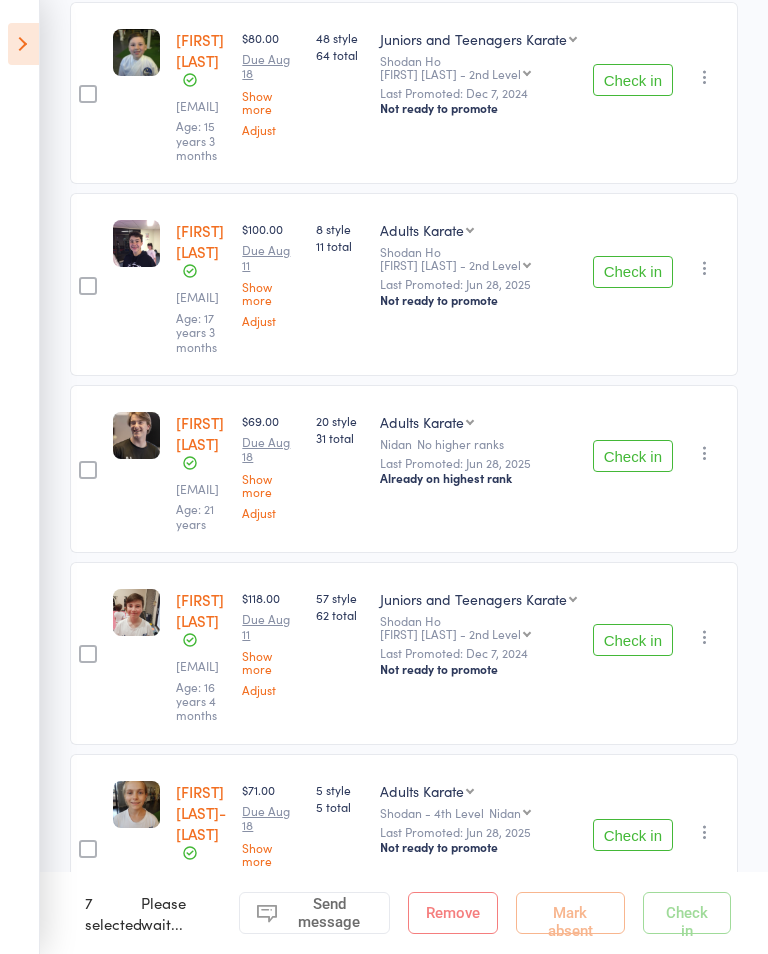 checkbox on "false" 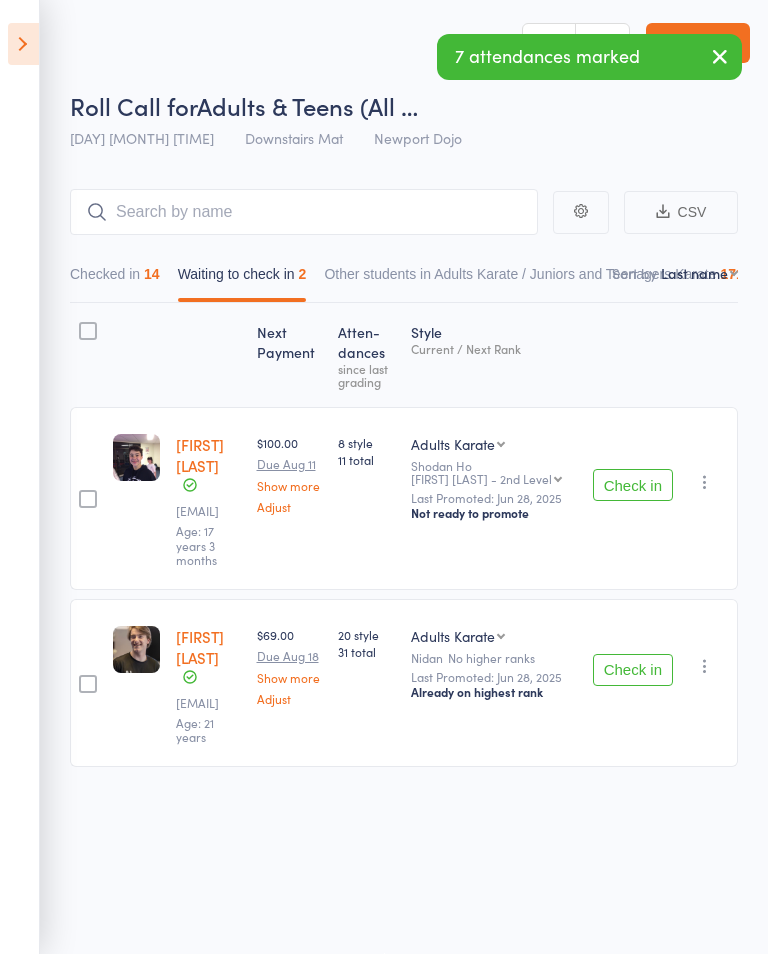 scroll, scrollTop: 1, scrollLeft: 0, axis: vertical 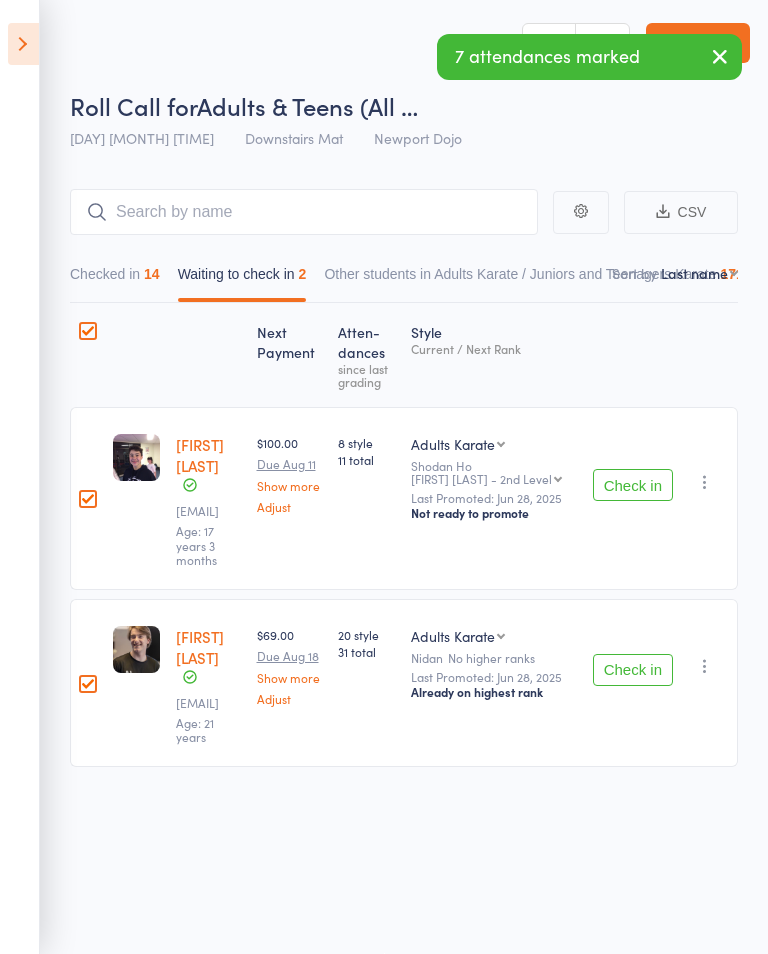 checkbox on "true" 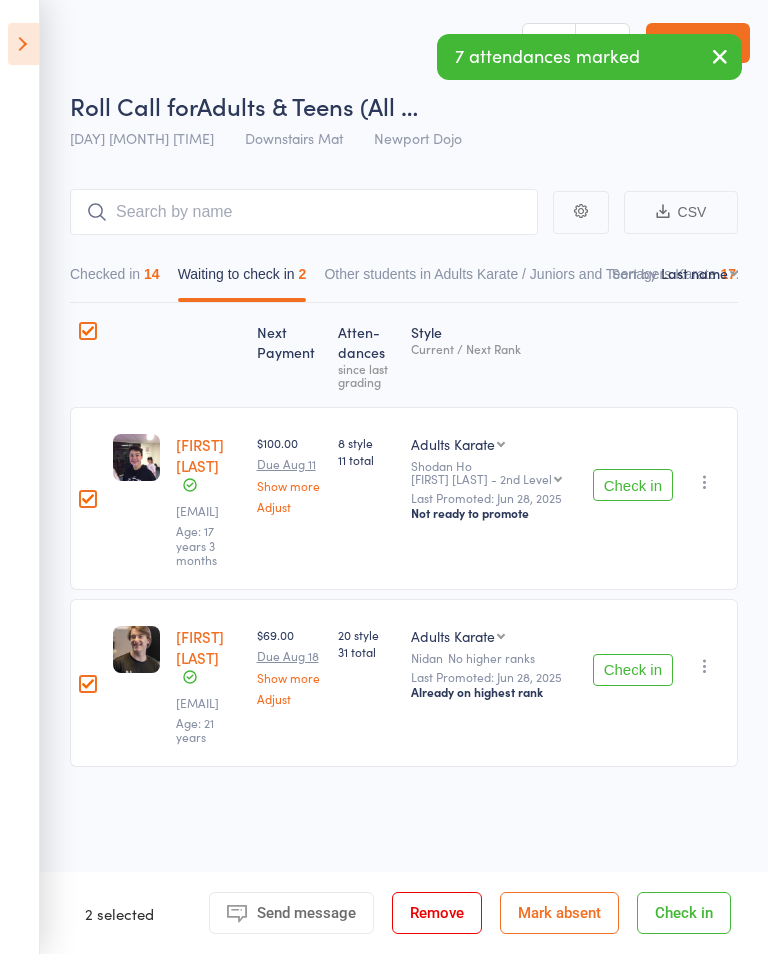 click on "Remove" at bounding box center (437, 913) 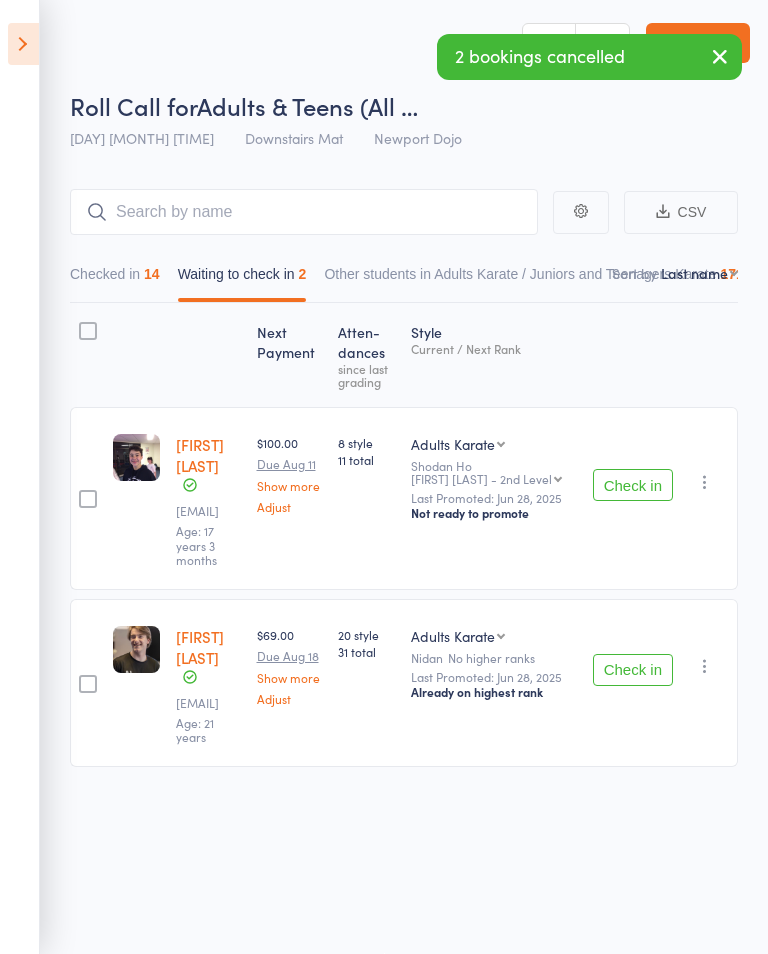 checkbox on "false" 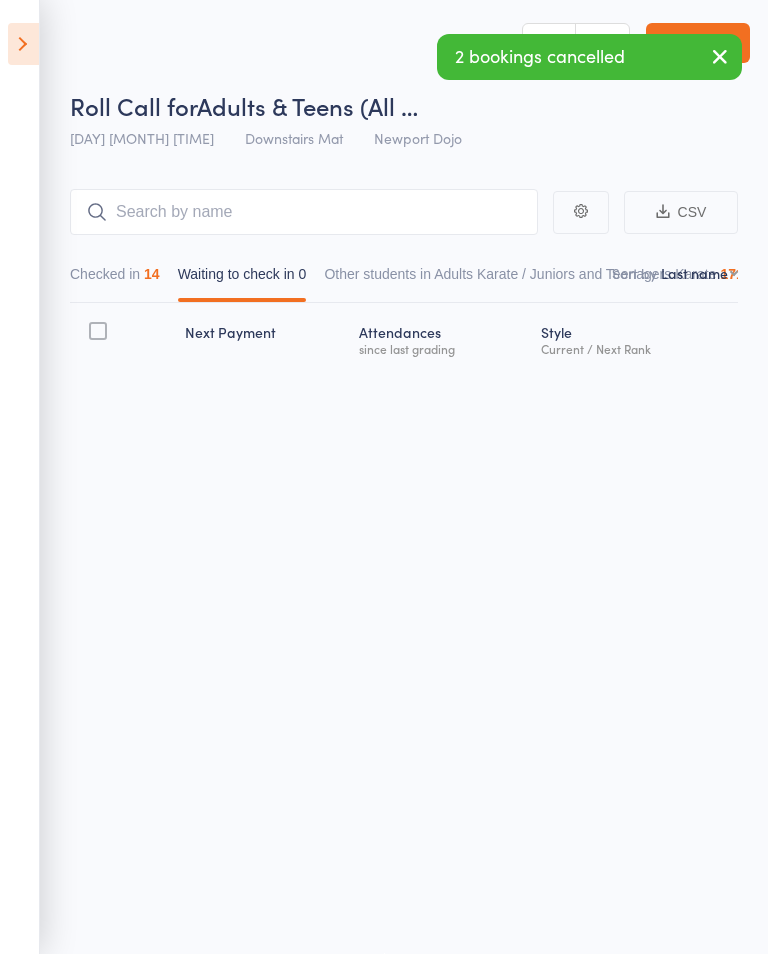 click on "Checked in  14" at bounding box center (115, 279) 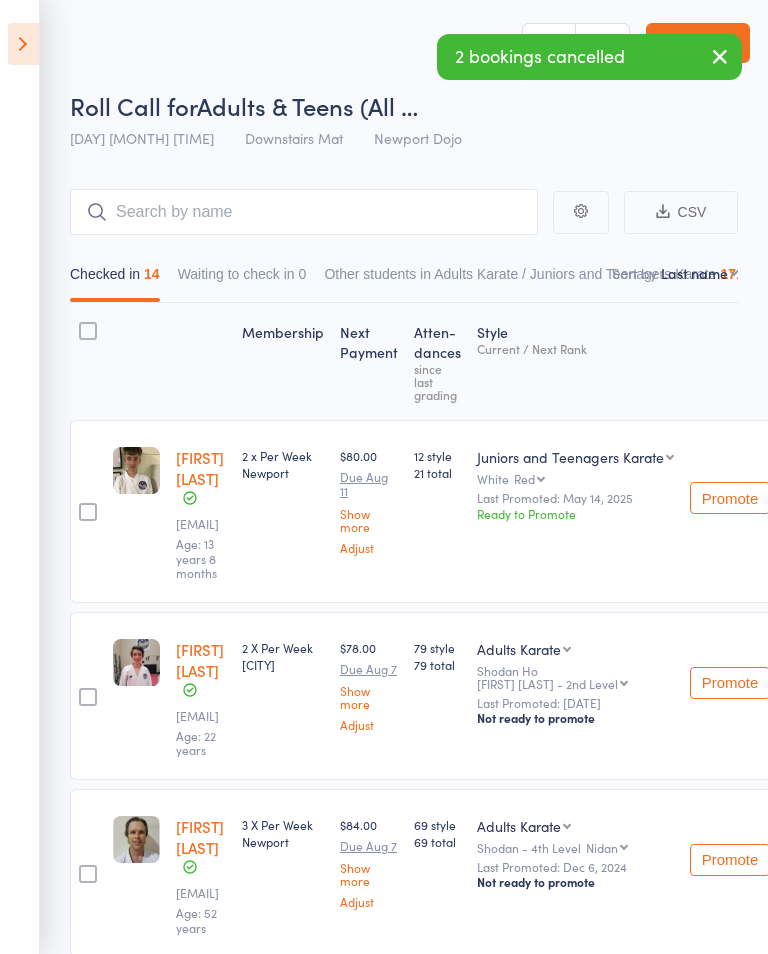 click on "First name Last name Birthday today? Behind on payments? Check in time Next payment date Next payment amount Membership name Membership expires Ready to grade Style and Rank Style attendance count All attendance count Last Promoted" at bounding box center [699, 273] 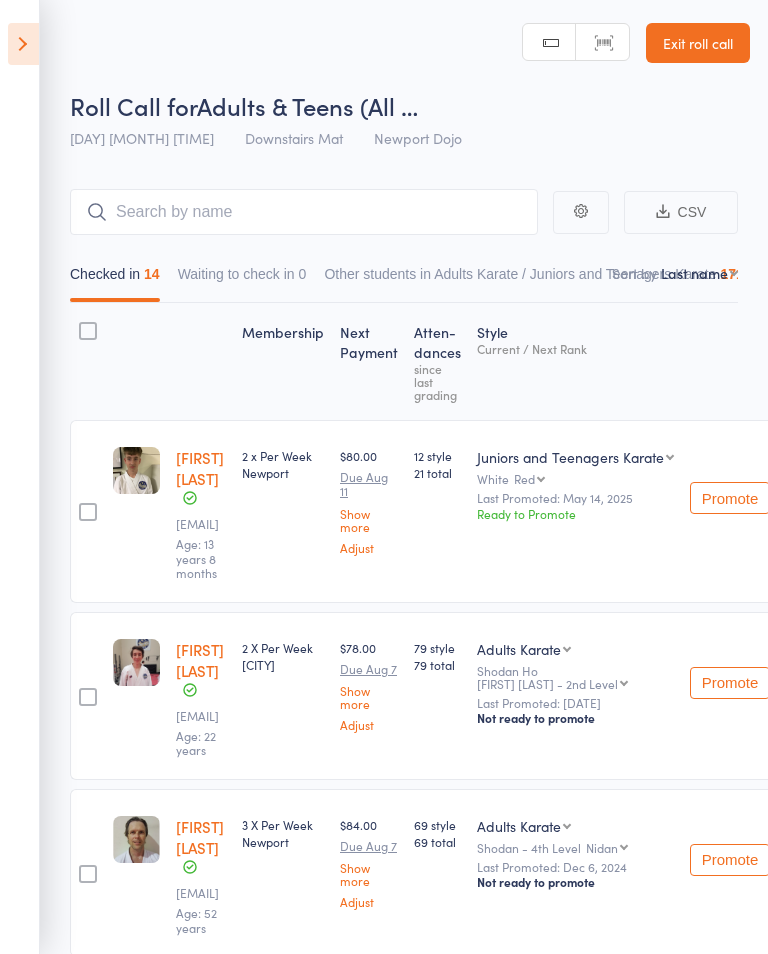 select on "0" 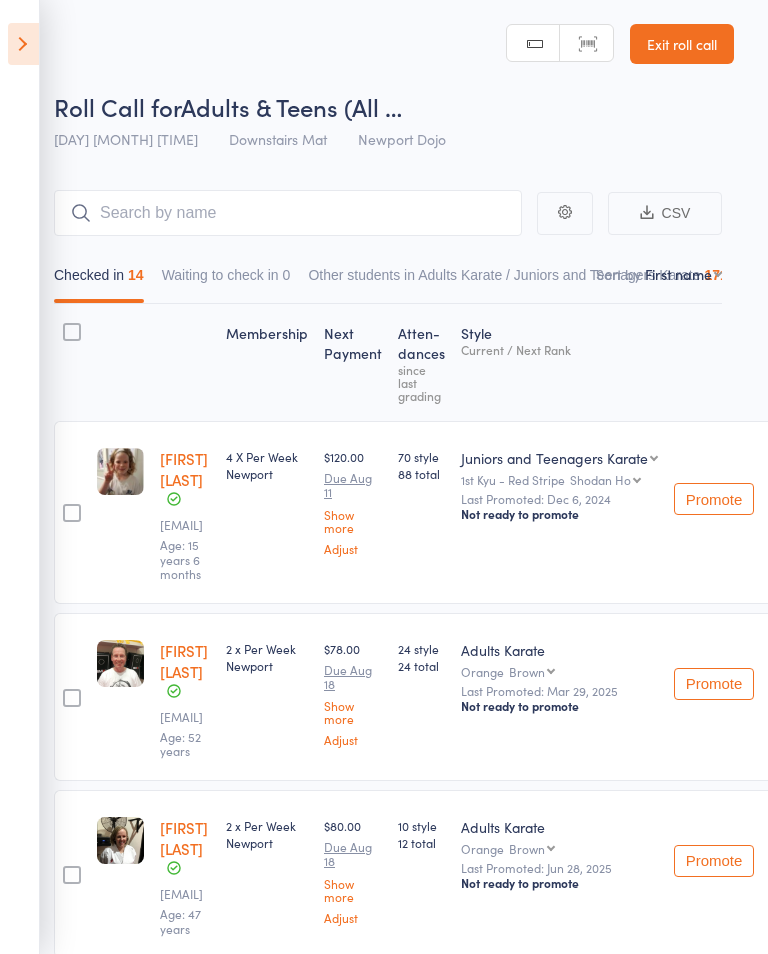 scroll, scrollTop: 0, scrollLeft: 16, axis: horizontal 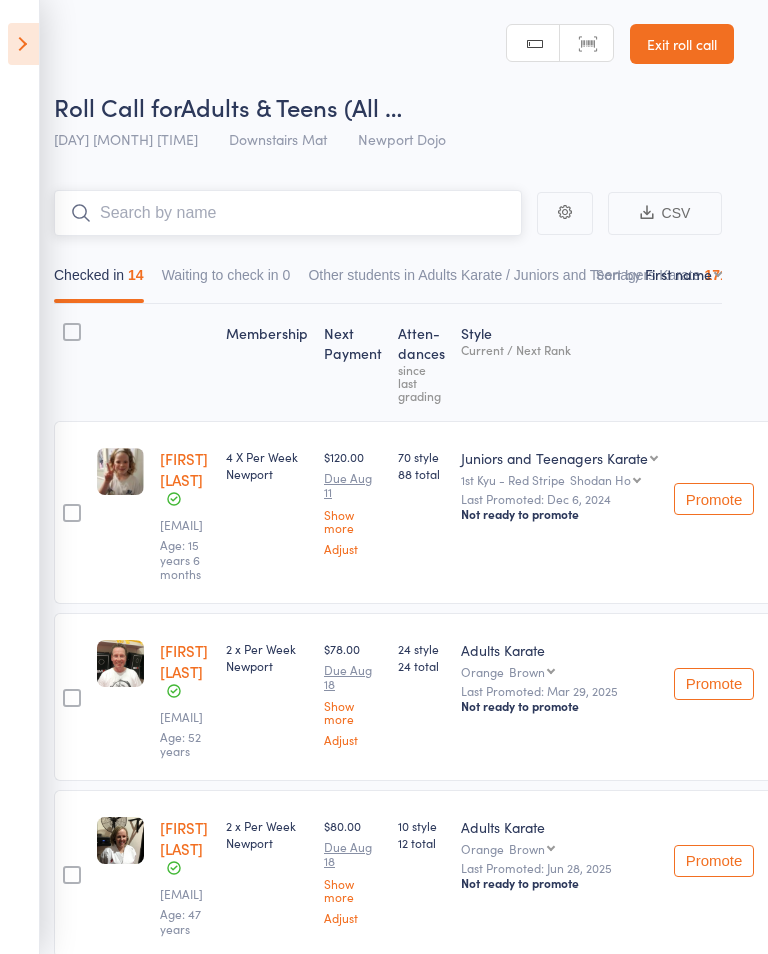 click at bounding box center (288, 213) 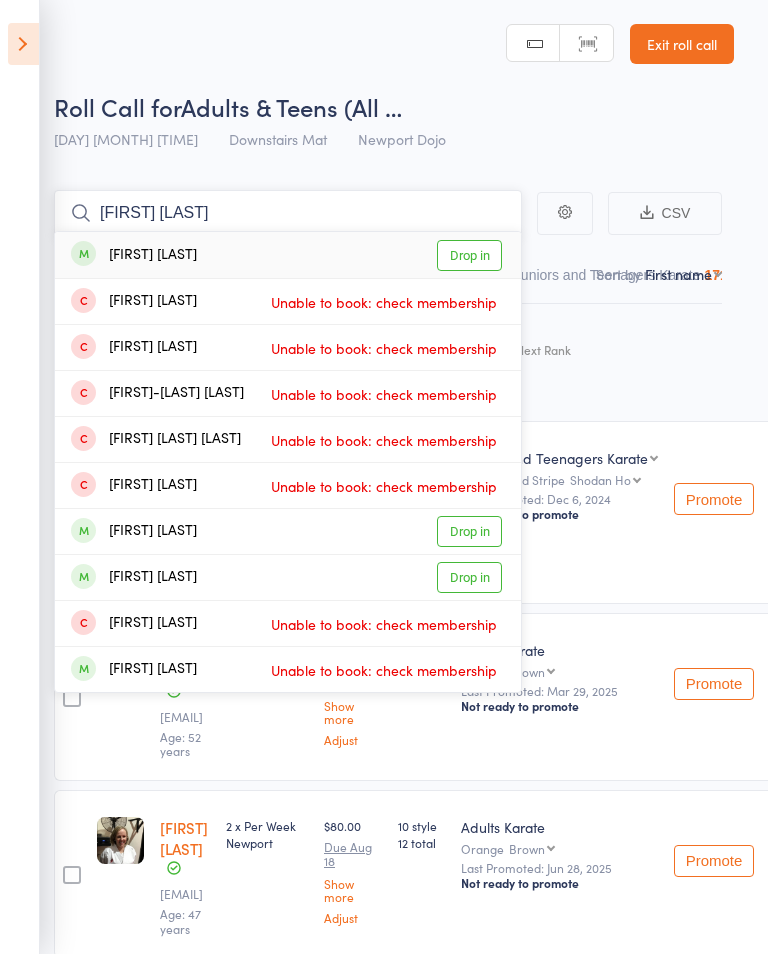 type on "[FIRST] [LAST]" 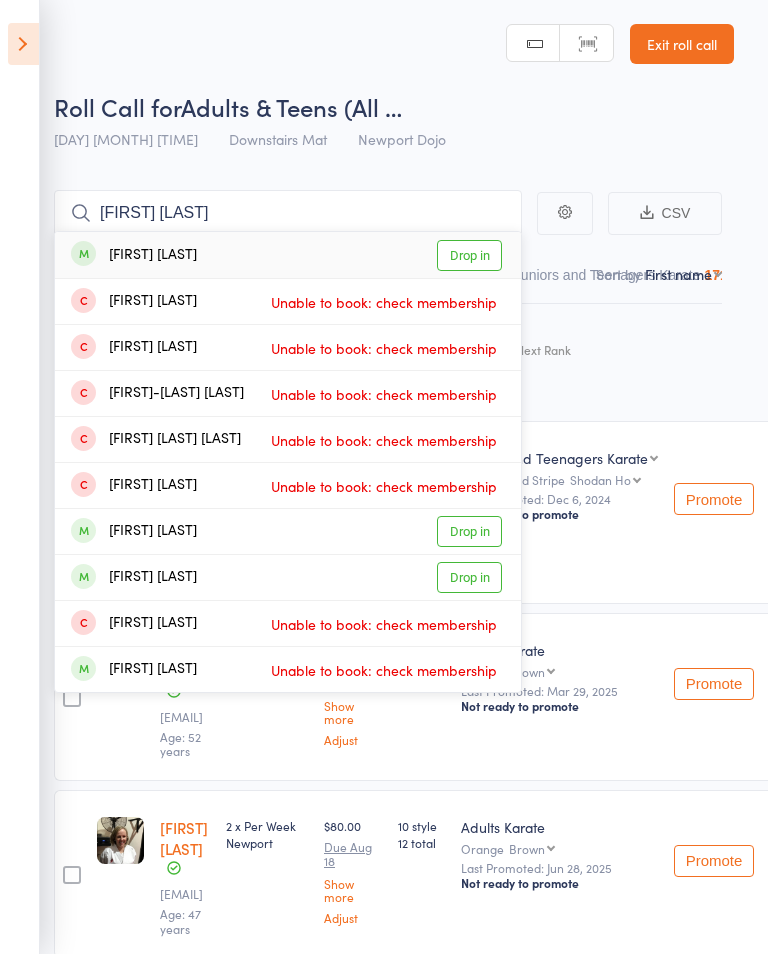 click on "Drop in" at bounding box center [469, 255] 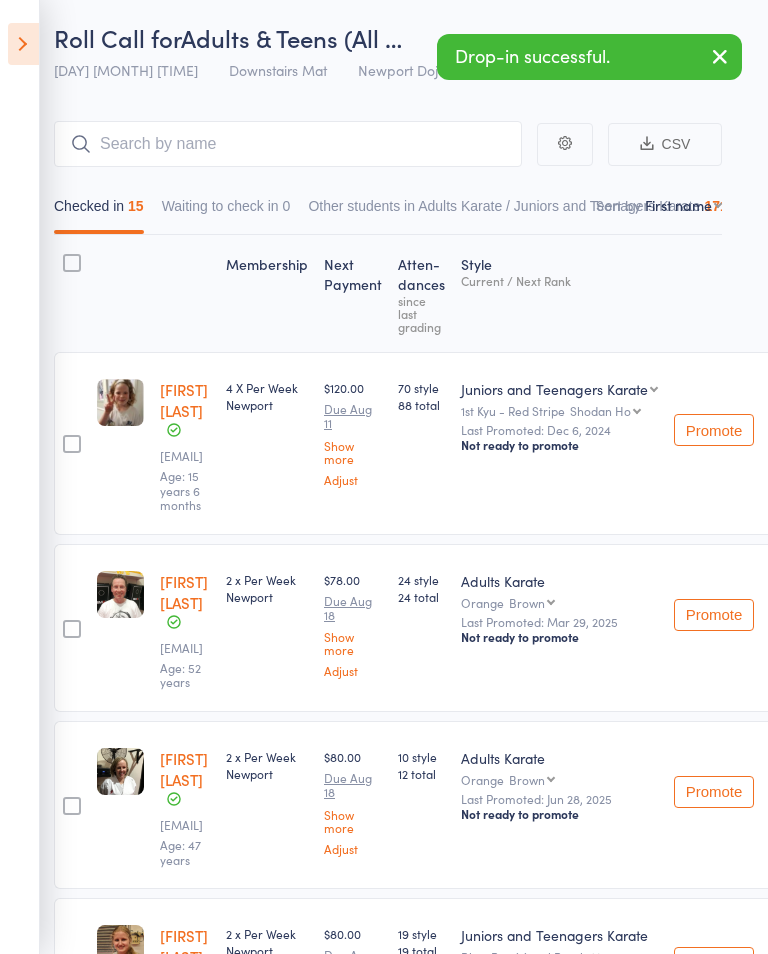 scroll, scrollTop: 73, scrollLeft: 16, axis: both 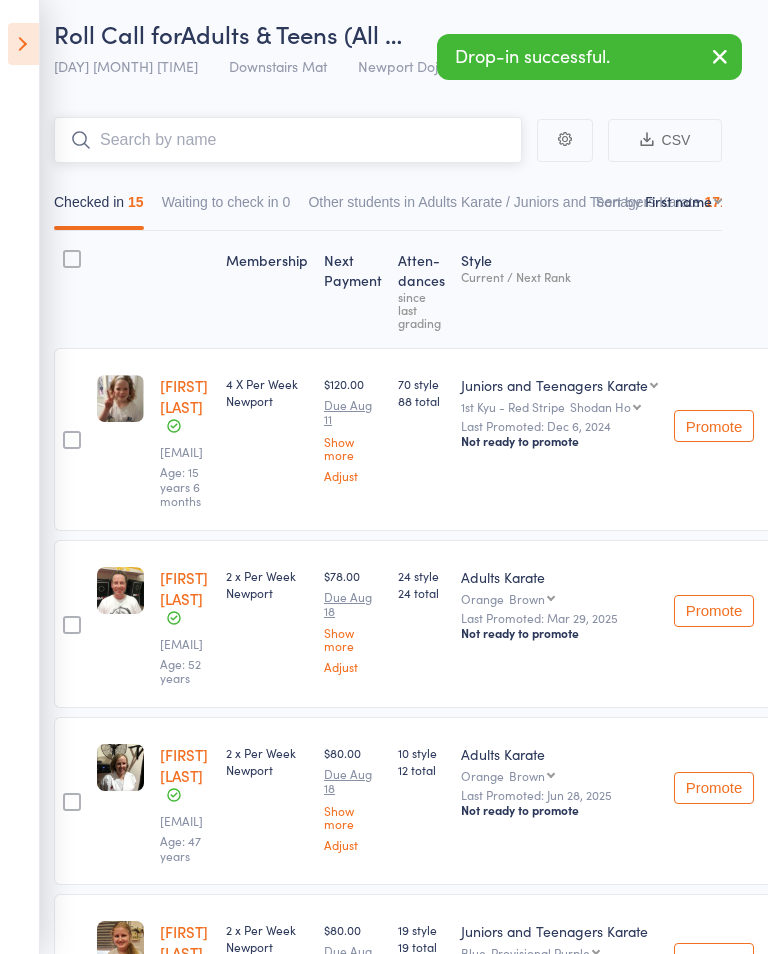 click at bounding box center (288, 140) 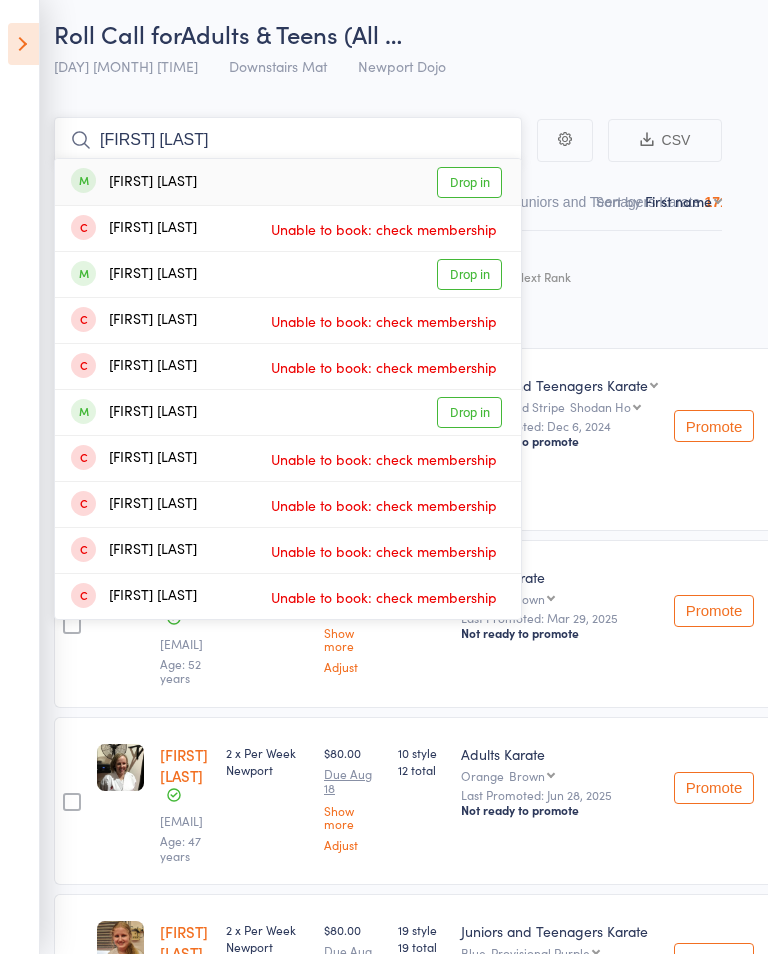 type on "[FIRST] [LAST]" 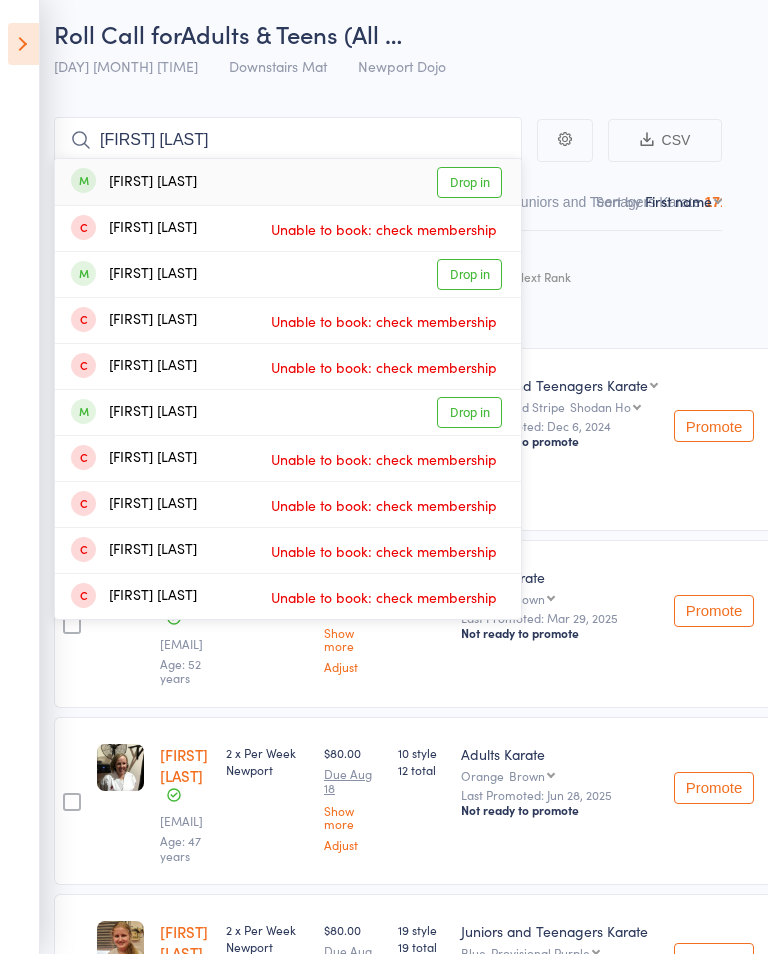 click on "Drop in" at bounding box center (469, 182) 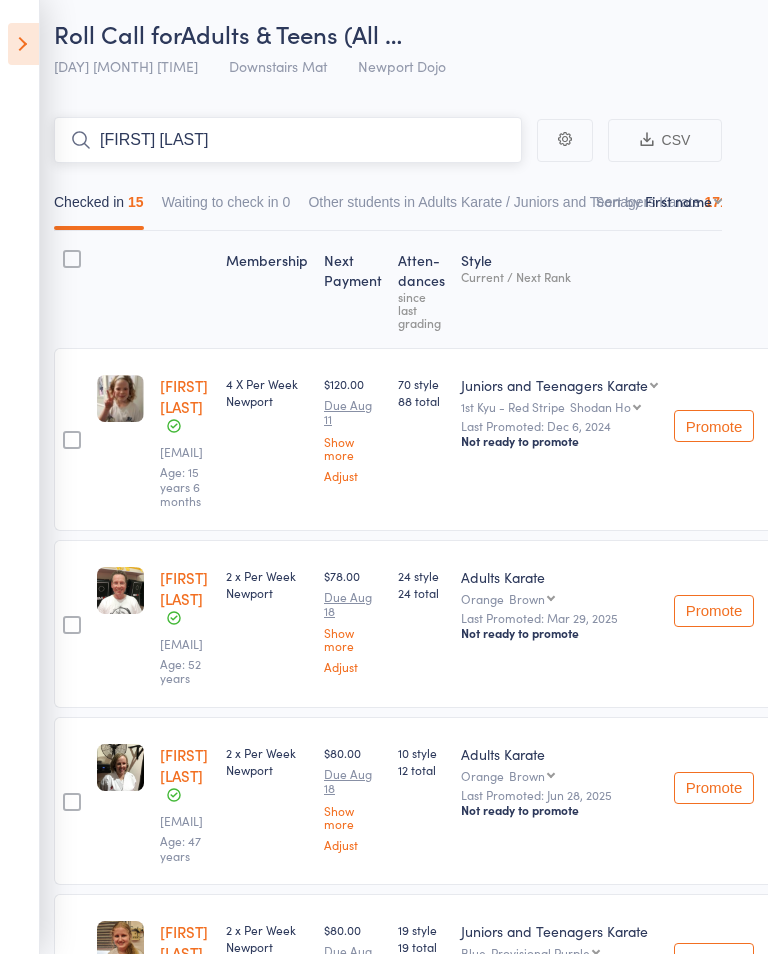 type 